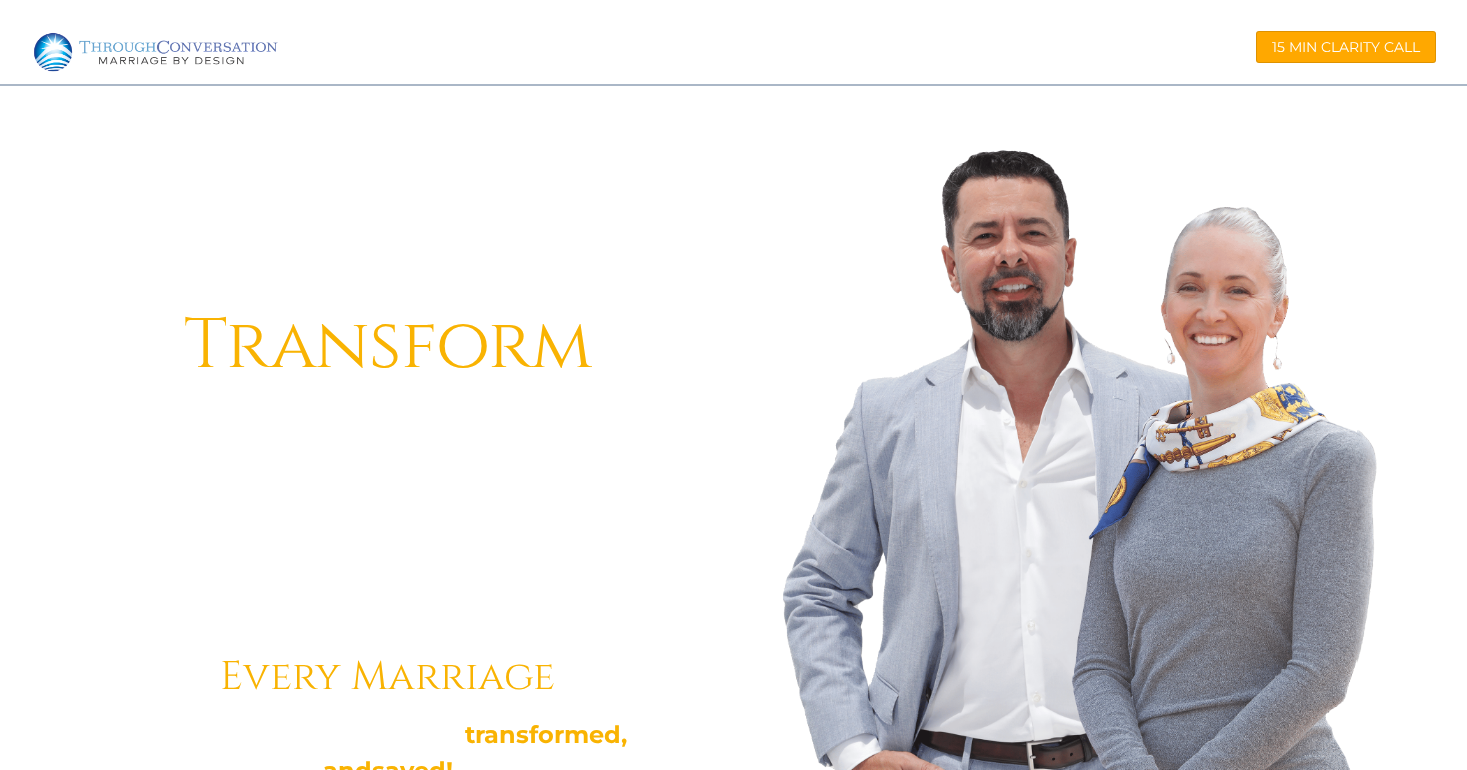 scroll, scrollTop: 0, scrollLeft: 0, axis: both 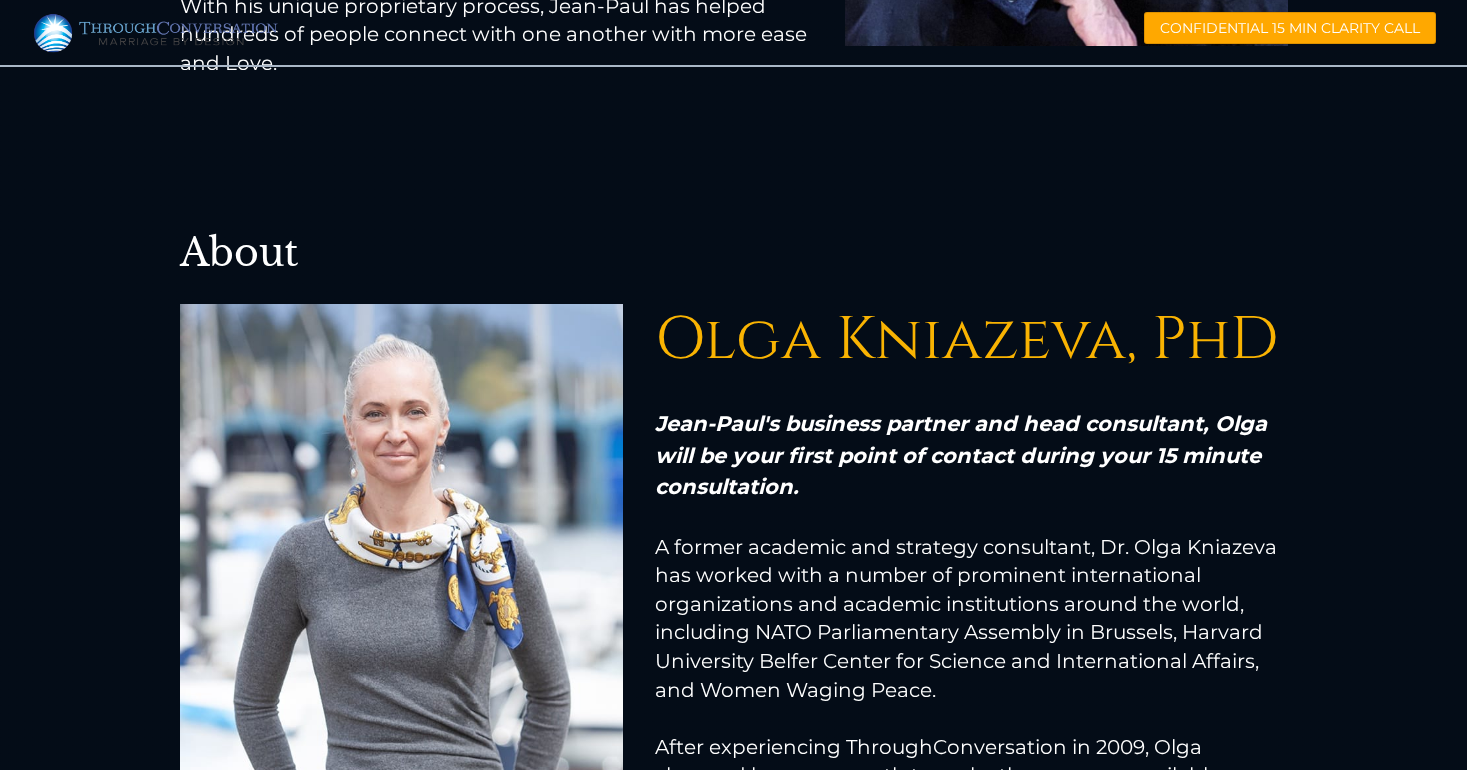 click at bounding box center (156, 36) 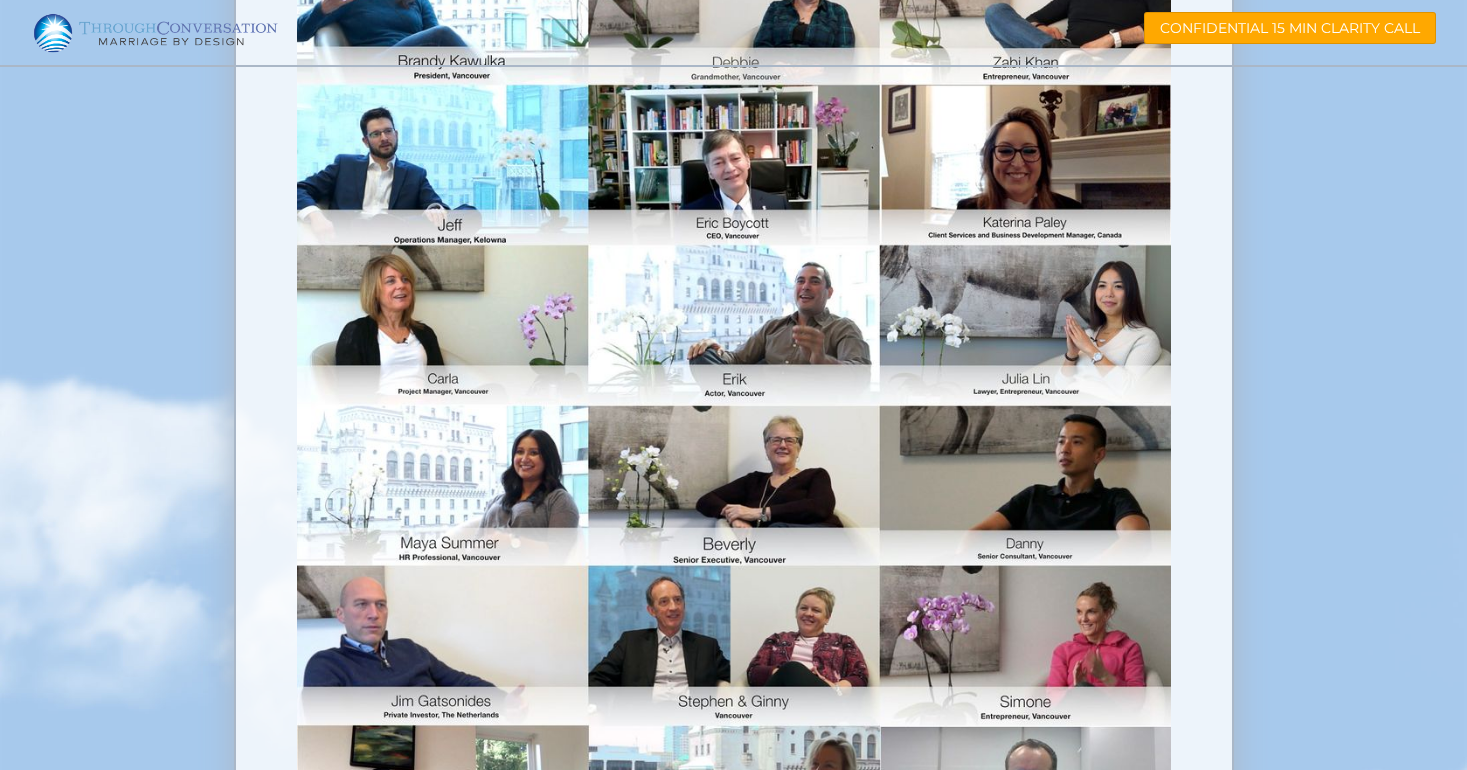 scroll, scrollTop: 31260, scrollLeft: 0, axis: vertical 